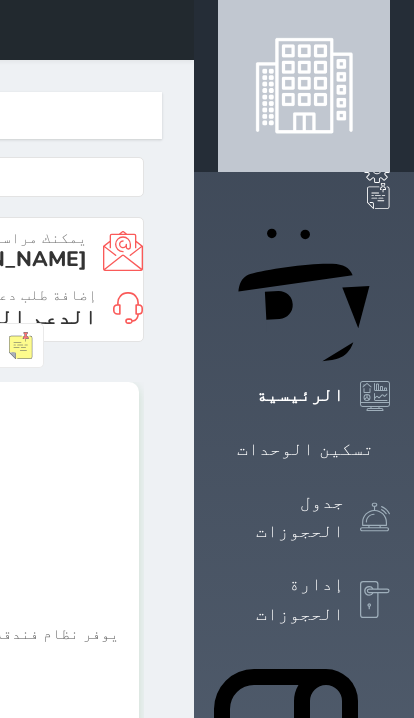 scroll, scrollTop: 0, scrollLeft: 0, axis: both 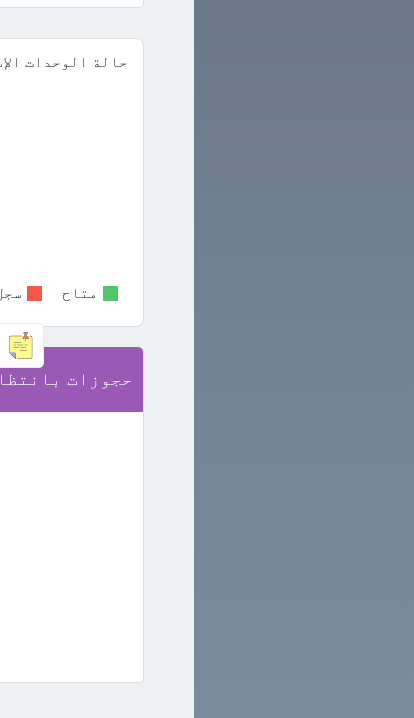 click on "سويتس إن
حجز جماعي جديد   حجز جديد   غير مرتبط مع منصة زاتكا المرحلة الثانية   غير مرتبط مع شموس   غير مرتبط مع المنصة الوطنية للرصد السياحي             إشعار   الغرفة   النزيل   المصدر
عبدالملك" at bounding box center [-336, -1871] 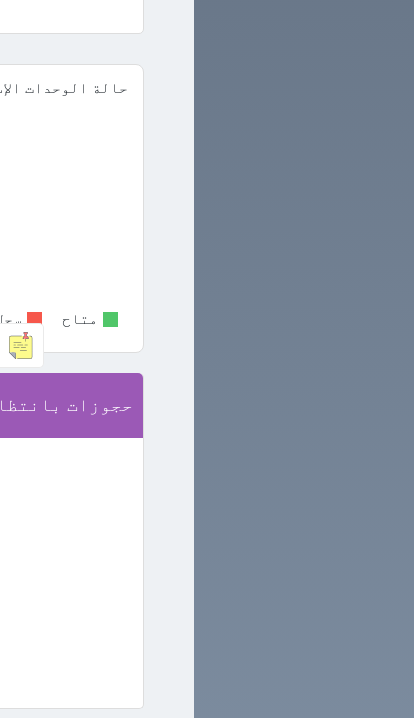 click on "جدول الحجوزات" at bounding box center (281, -1358) 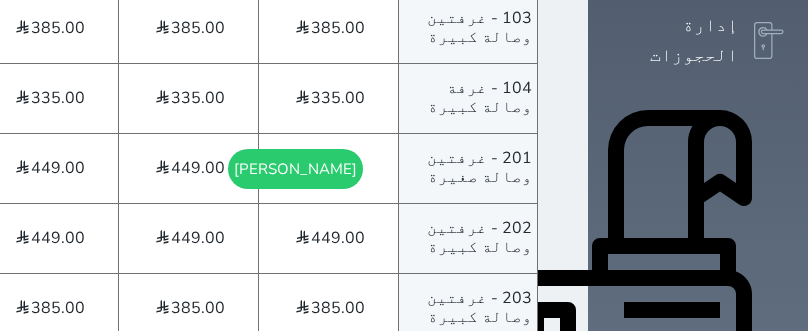 scroll, scrollTop: 557, scrollLeft: 0, axis: vertical 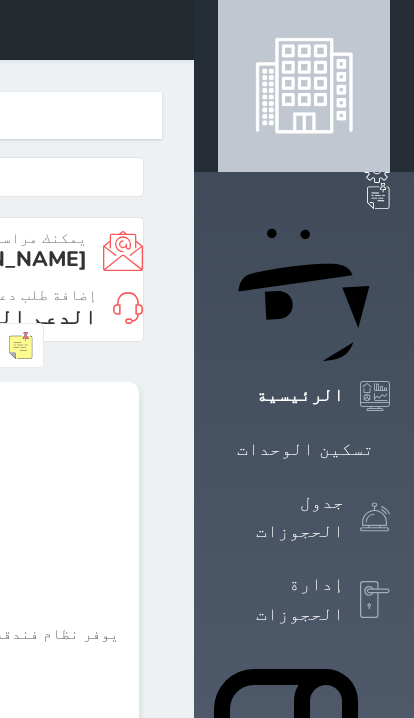 click at bounding box center [170, 30] 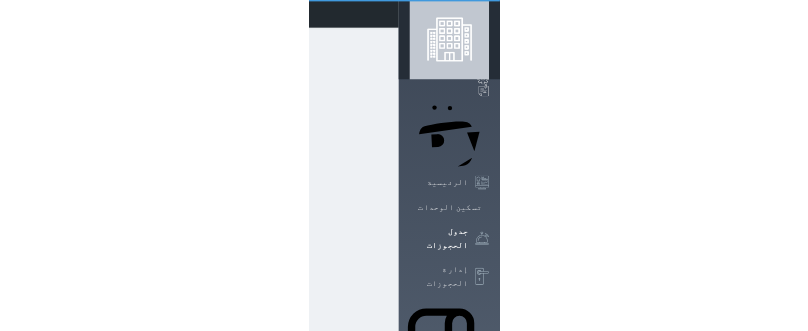 scroll, scrollTop: 0, scrollLeft: 154, axis: horizontal 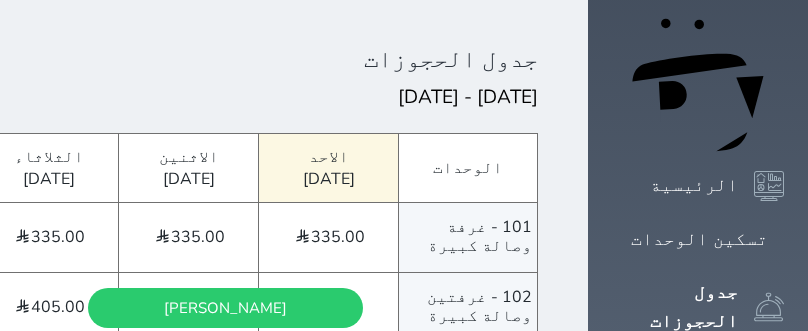 click on "[PERSON_NAME]" at bounding box center (225, 308) 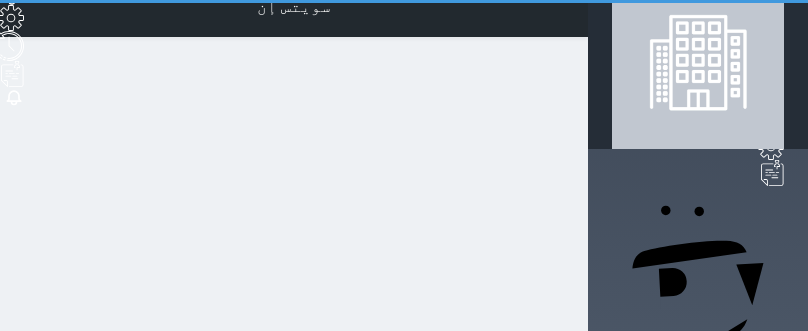 scroll, scrollTop: 0, scrollLeft: 0, axis: both 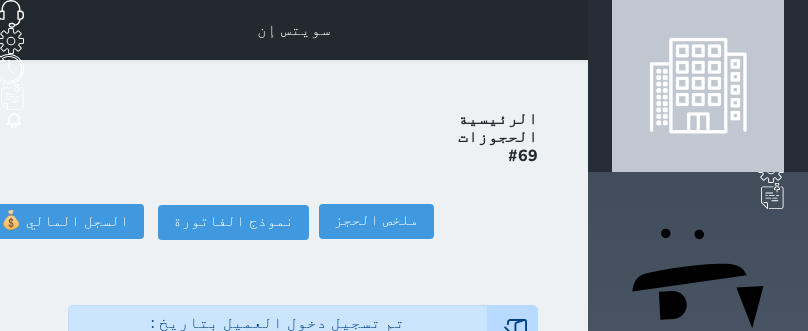 select 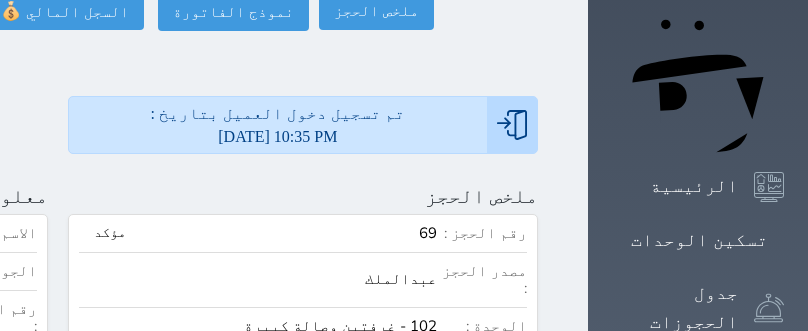 scroll, scrollTop: 210, scrollLeft: 0, axis: vertical 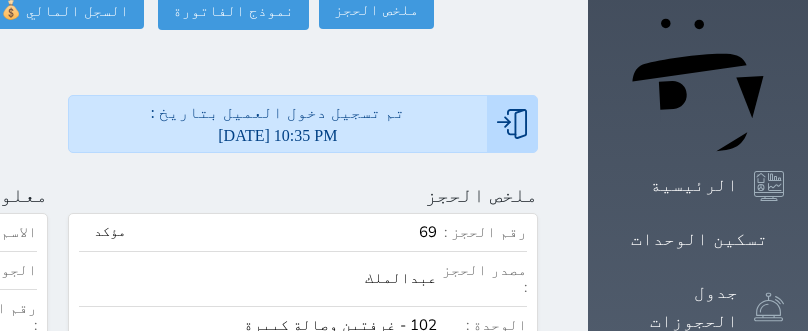 click at bounding box center (81, 195) 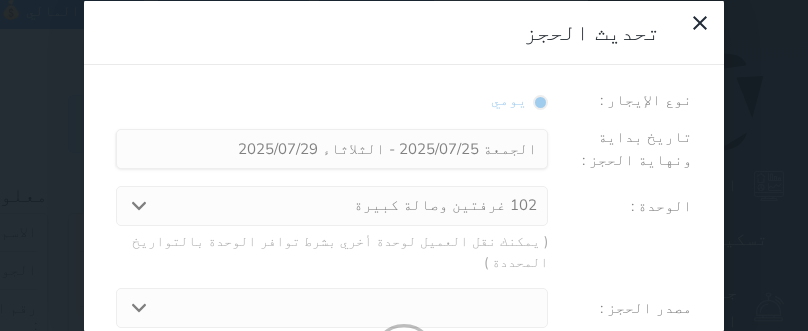 select on "33513" 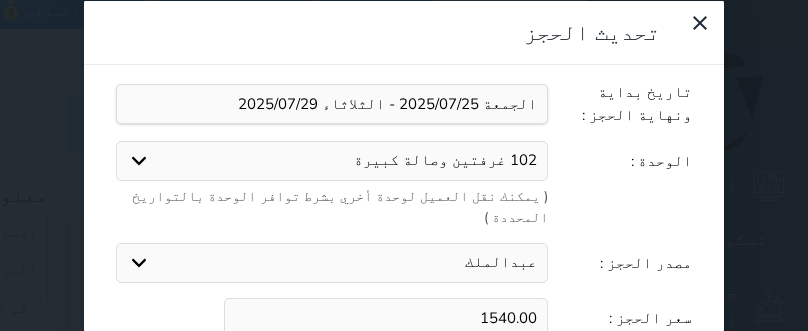 scroll, scrollTop: 44, scrollLeft: 0, axis: vertical 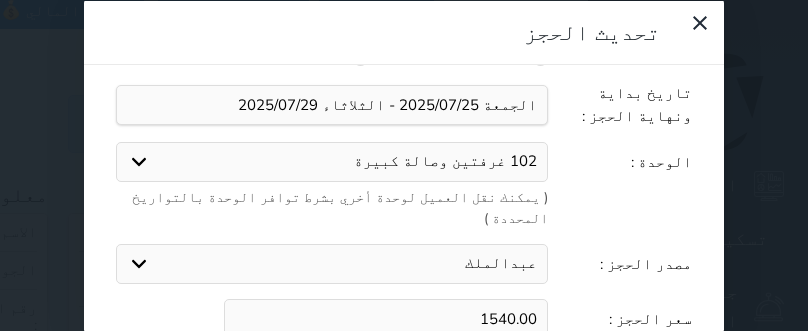 click at bounding box center [533, 369] 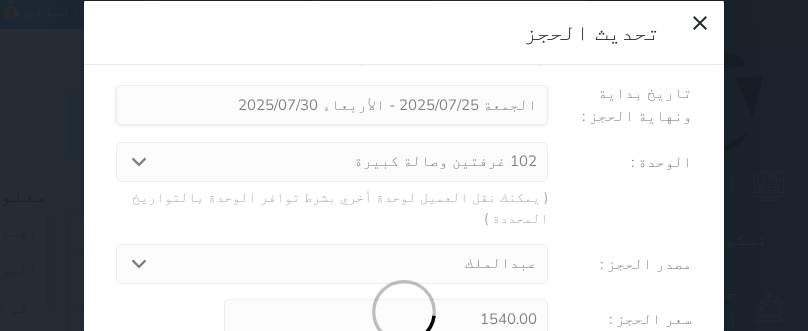 type on "1925.00" 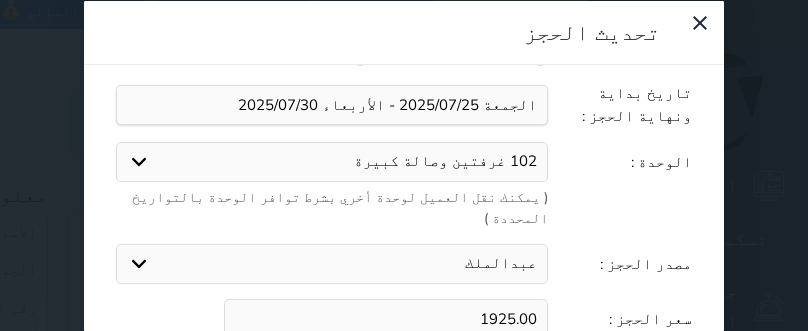 click at bounding box center [533, 369] 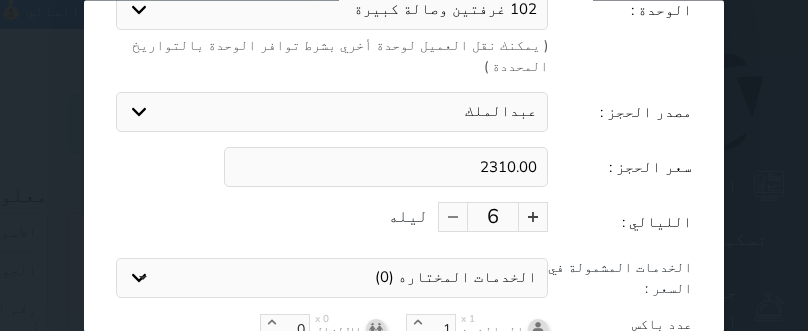 scroll, scrollTop: 150, scrollLeft: 0, axis: vertical 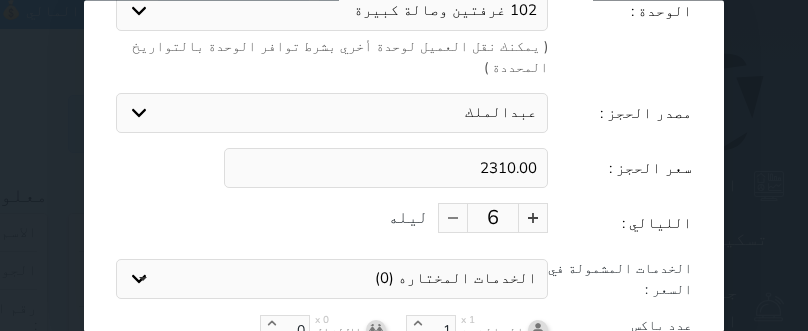 click on "تحديث الحجز" at bounding box center [404, 402] 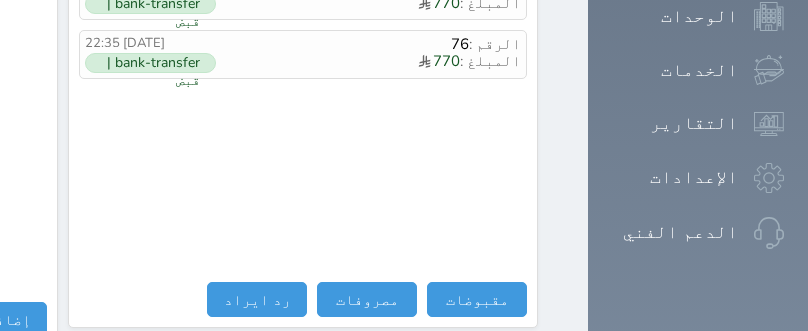 scroll, scrollTop: 1391, scrollLeft: 0, axis: vertical 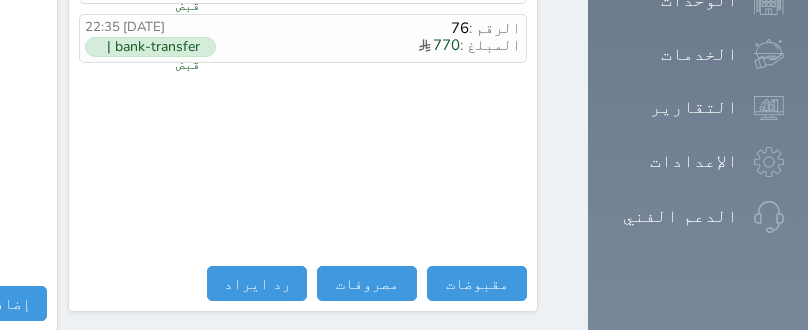 click on "مقبوضات" at bounding box center [477, 284] 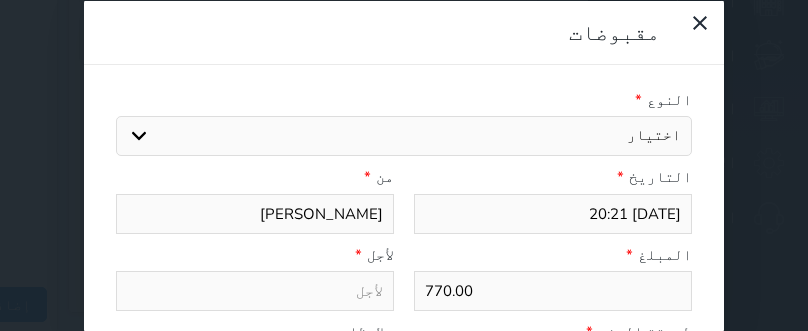 select 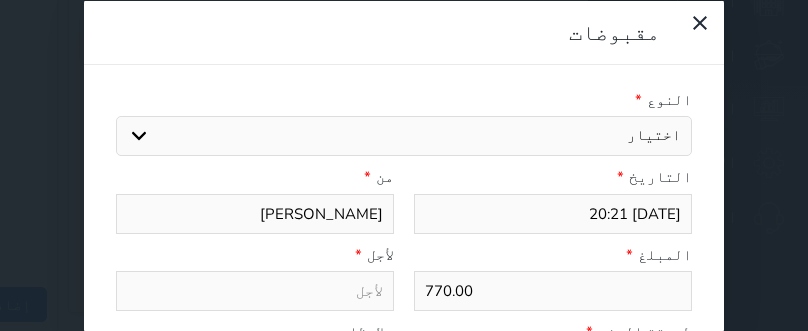 click on "اختيار   مقبوضات عامة قيمة إيجار فواتير تامين عربون لا ينطبق آخر مغسلة واي فاي - الإنترنت مواقف السيارات طعام الأغذية والمشروبات مشروبات المشروبات الباردة المشروبات الساخنة الإفطار غداء عشاء مخبز و كعك حمام سباحة الصالة الرياضية سبا و خدمات الجمال اختيار وإسقاط (خدمات النقل) ميني بار كابل - تلفزيون سرير إضافي تصفيف الشعر التسوق خدمات الجولات السياحية المنظمة خدمات الدليل السياحي" at bounding box center (404, 136) 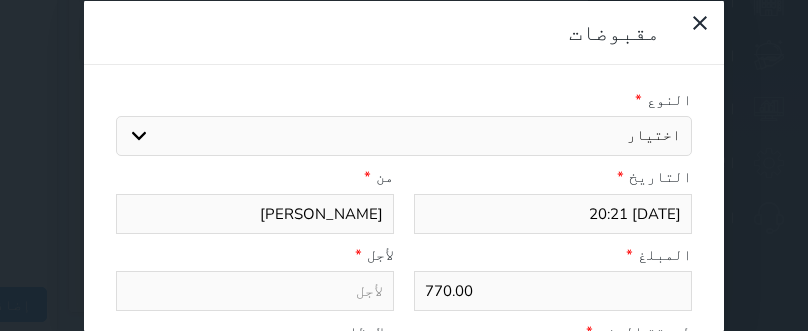 select on "161908" 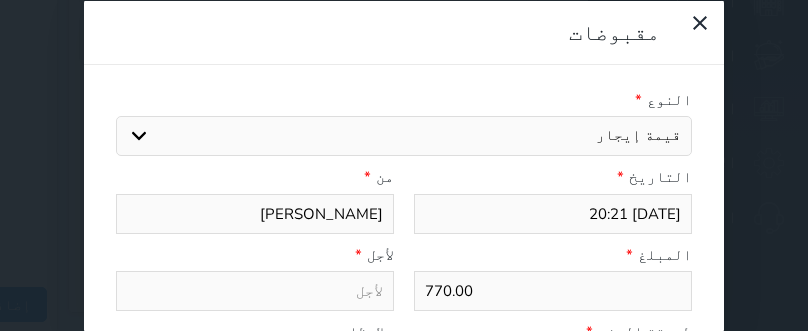 select 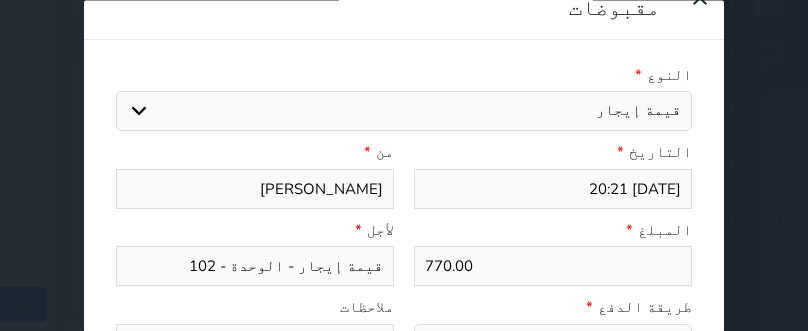 scroll, scrollTop: 23, scrollLeft: 0, axis: vertical 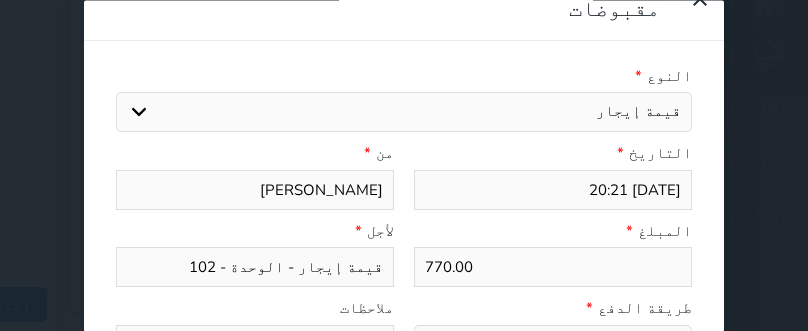 click on "اختر طريقة الدفع   دفع نقدى   تحويل بنكى   مدى   بطاقة ائتمان   آجل" at bounding box center [553, 345] 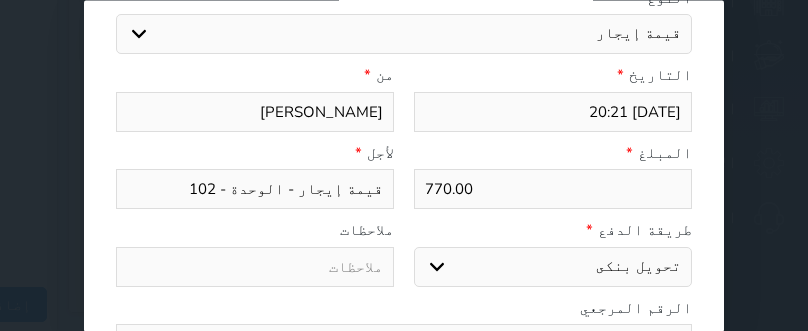 scroll, scrollTop: 100, scrollLeft: 0, axis: vertical 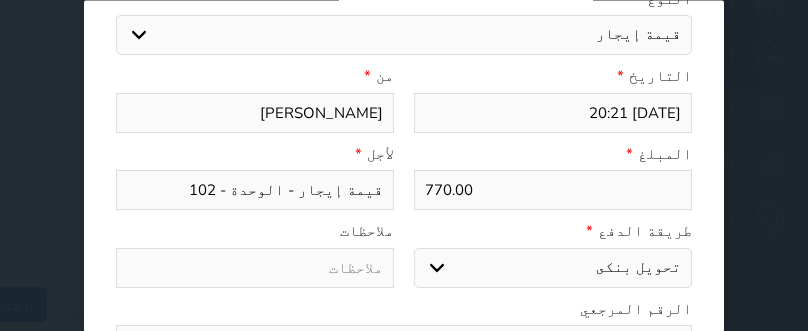 click on "حفظ" at bounding box center (404, 393) 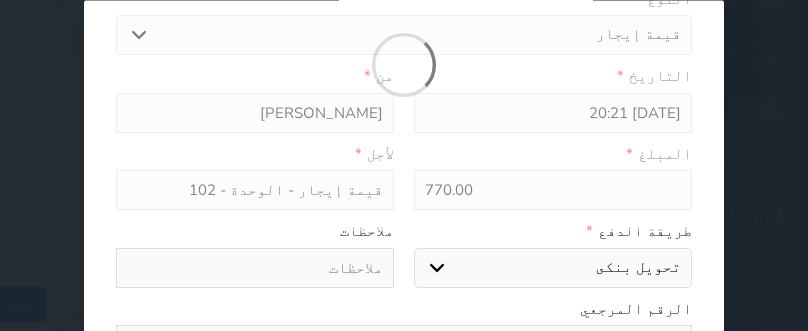 select 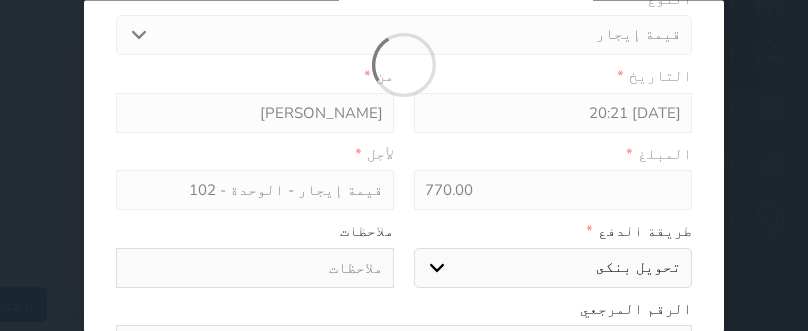 type 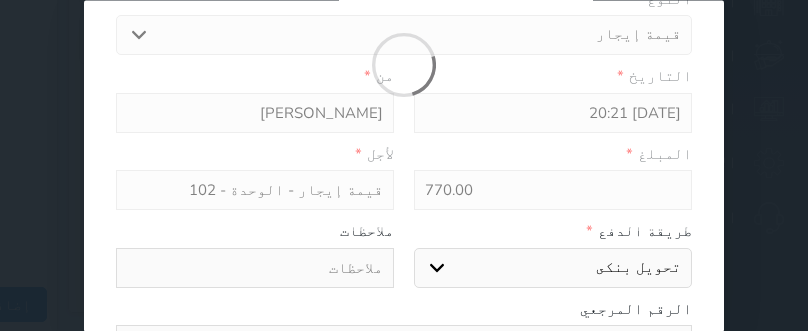 type on "0" 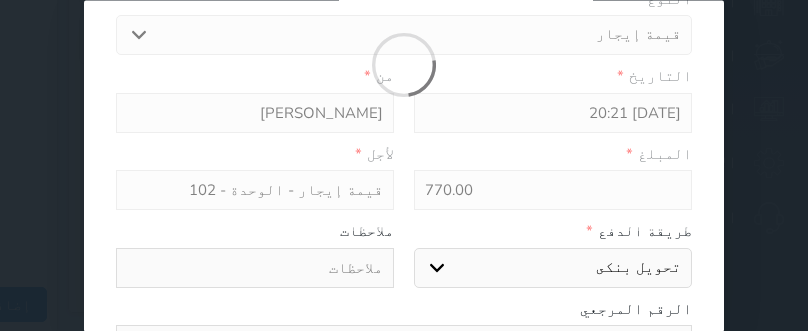 select 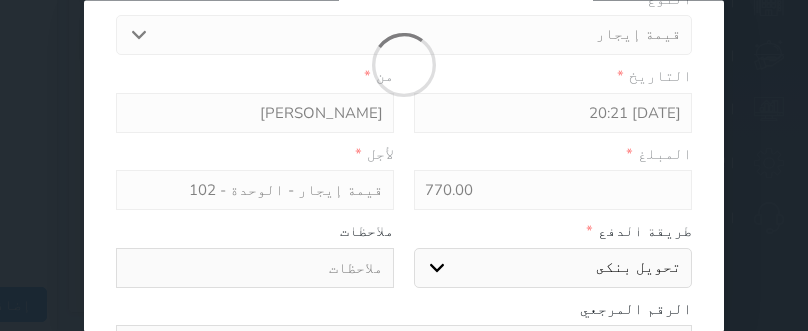 type on "0" 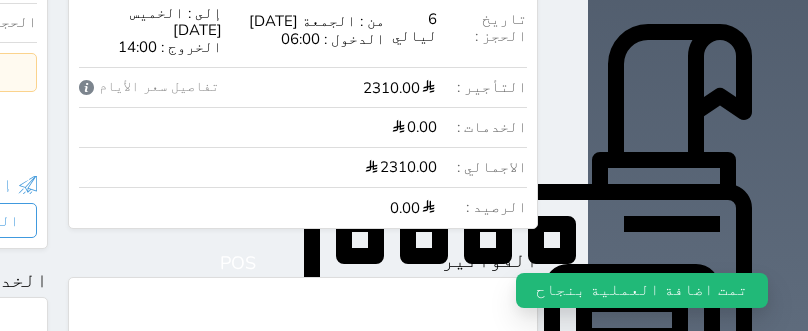 scroll, scrollTop: 536, scrollLeft: 0, axis: vertical 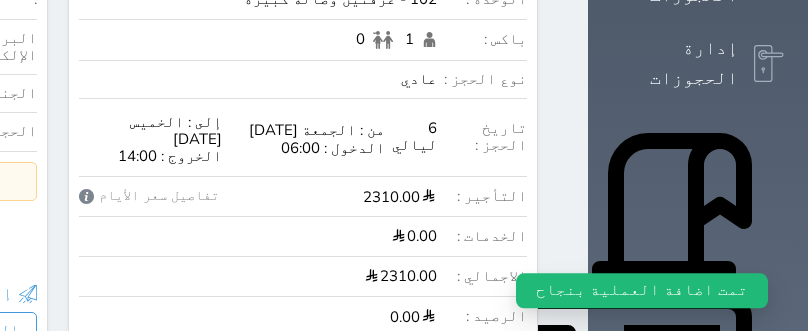 click at bounding box center [564, -506] 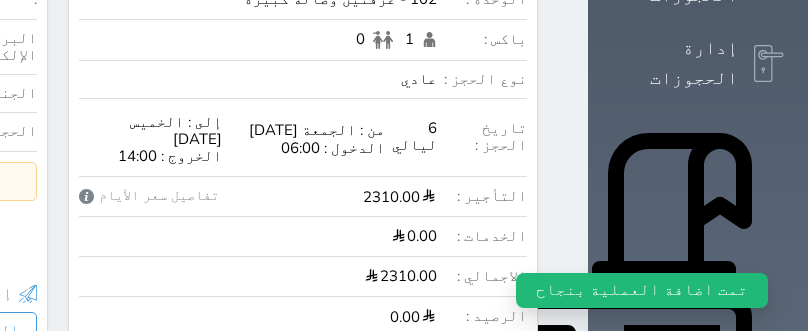 scroll, scrollTop: 119, scrollLeft: 0, axis: vertical 